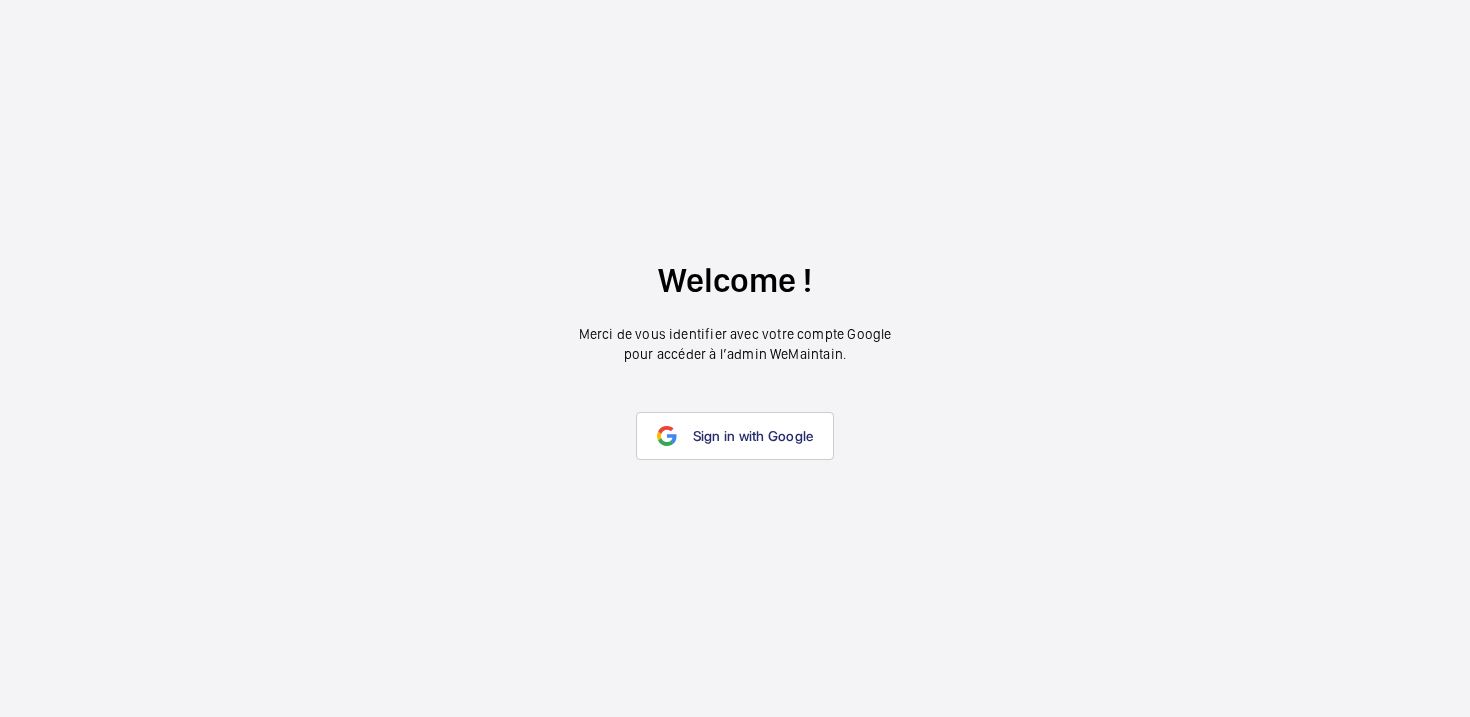 scroll, scrollTop: 0, scrollLeft: 0, axis: both 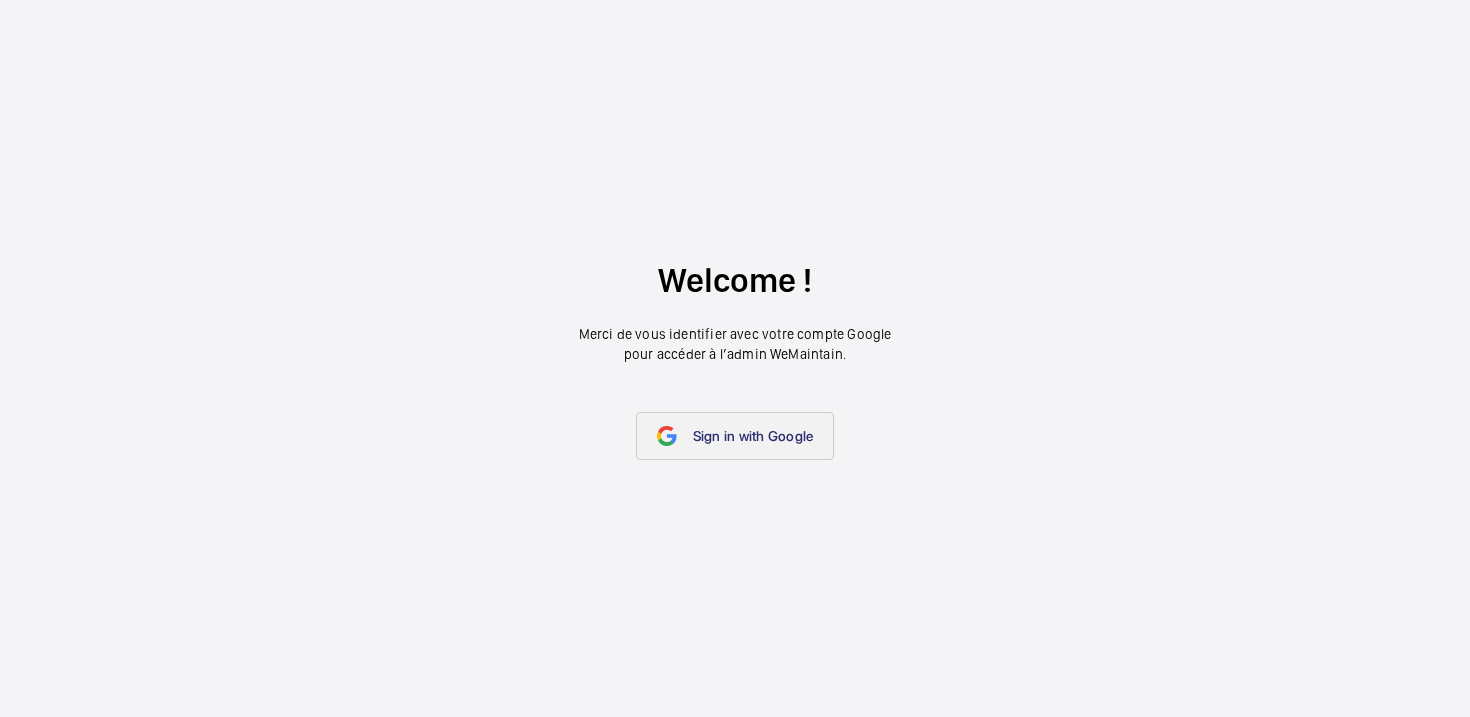 click on "Sign in with Google" 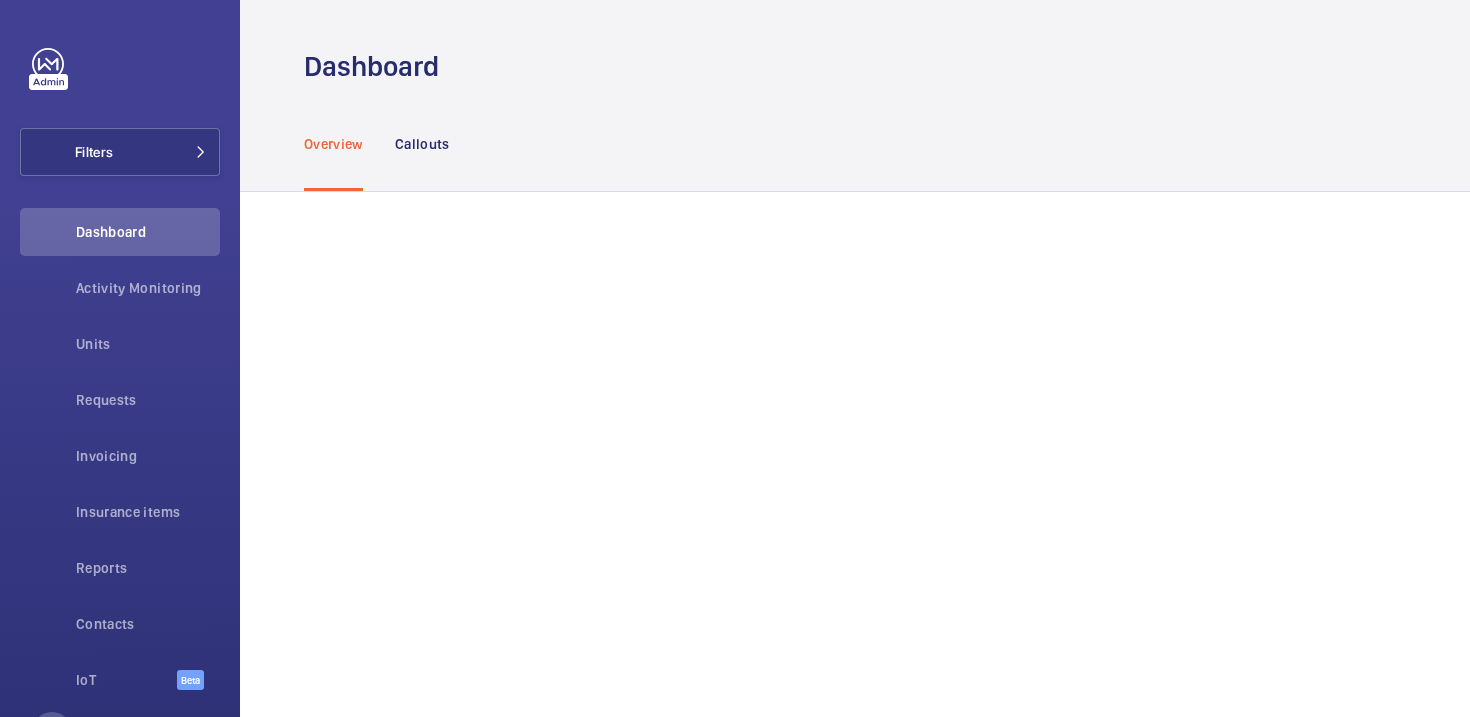 scroll, scrollTop: 0, scrollLeft: 0, axis: both 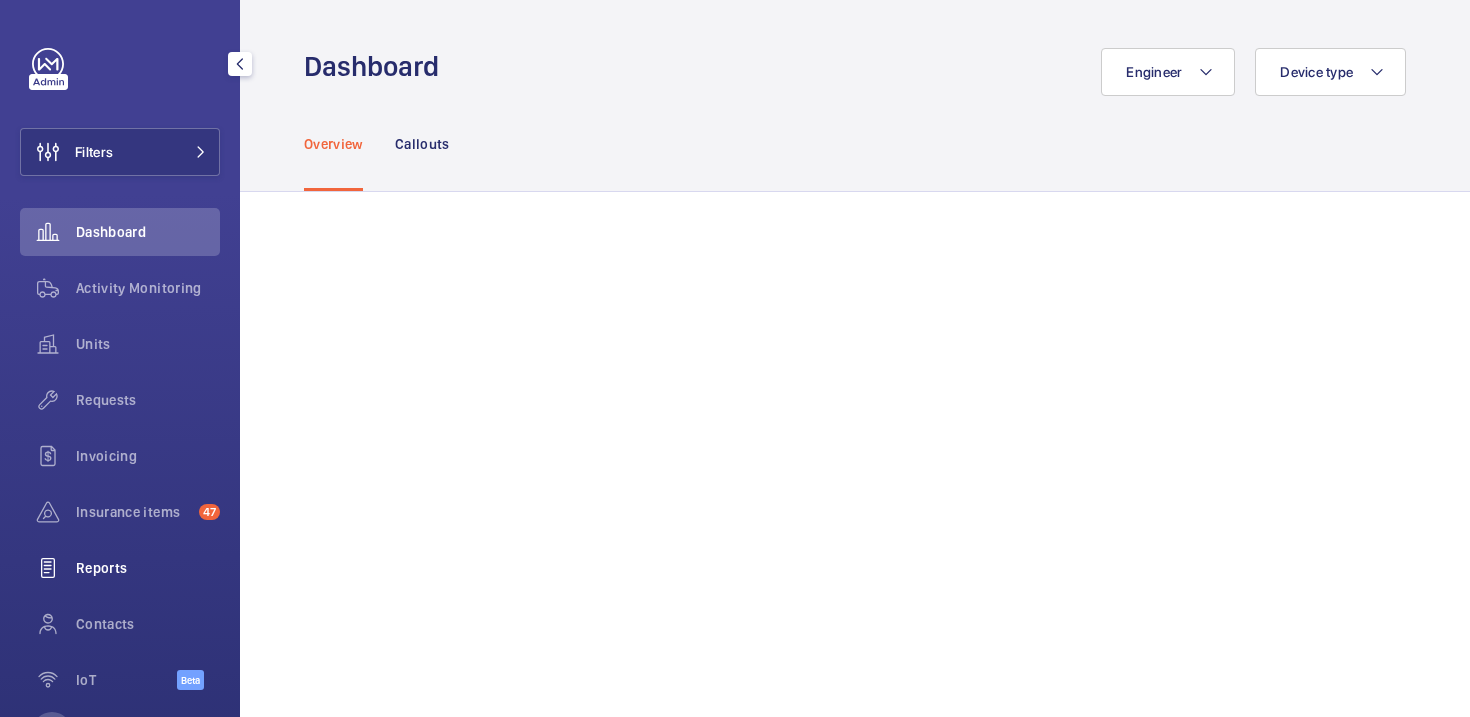 click on "Reports" 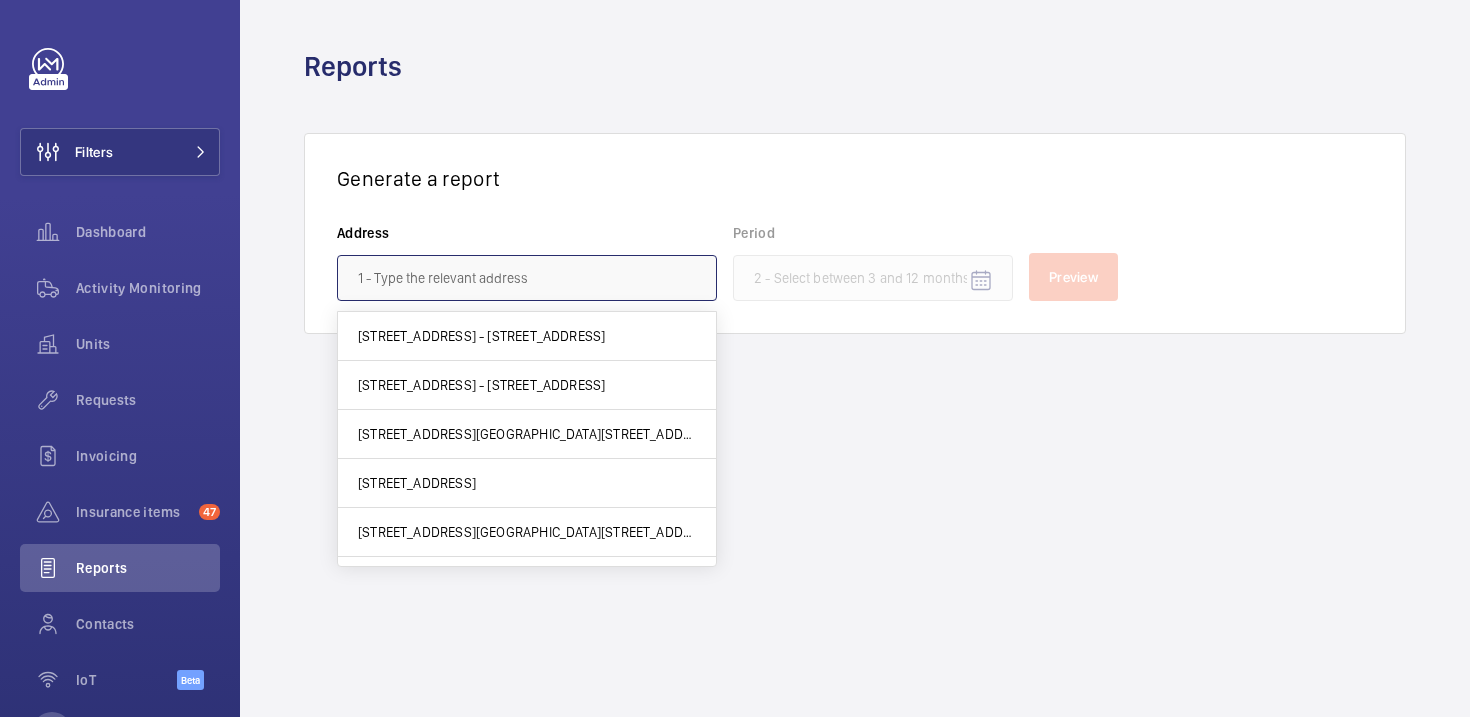 click at bounding box center [527, 278] 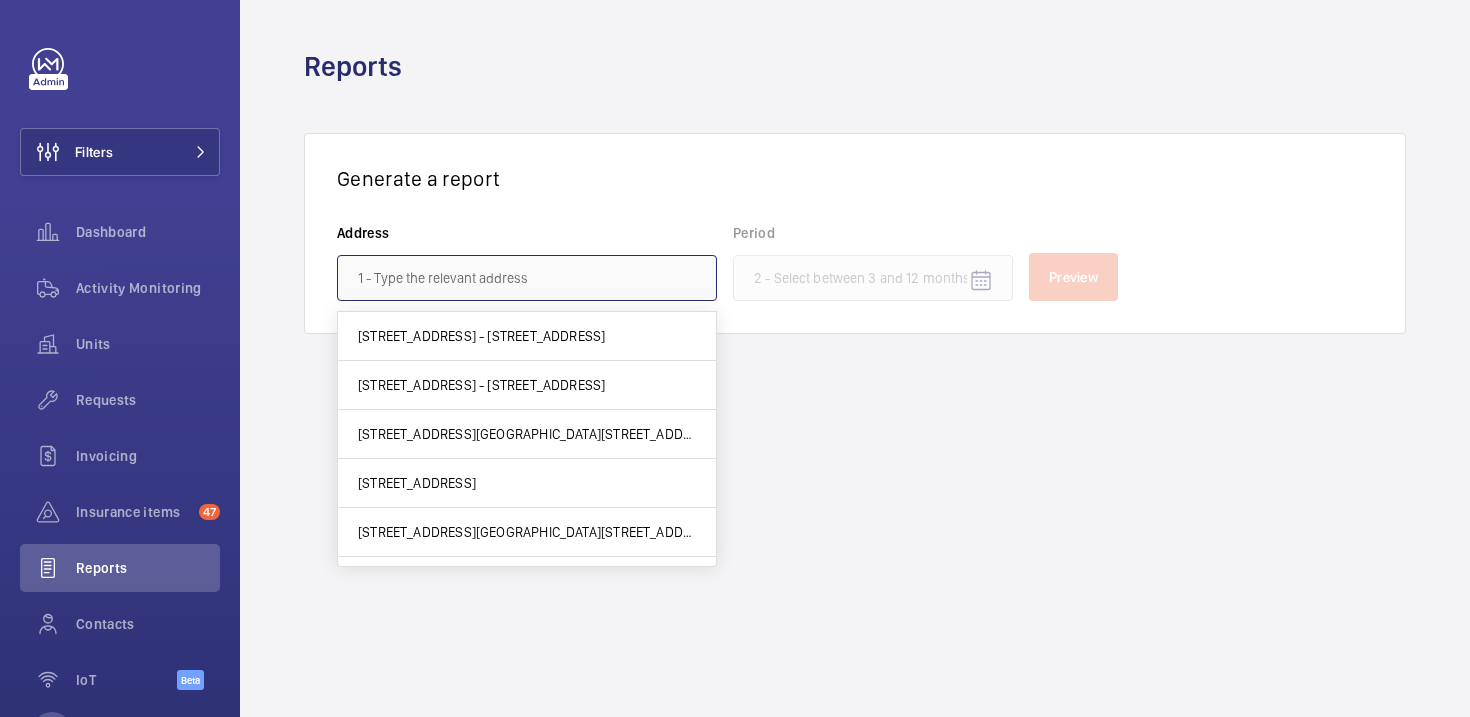 click at bounding box center (527, 278) 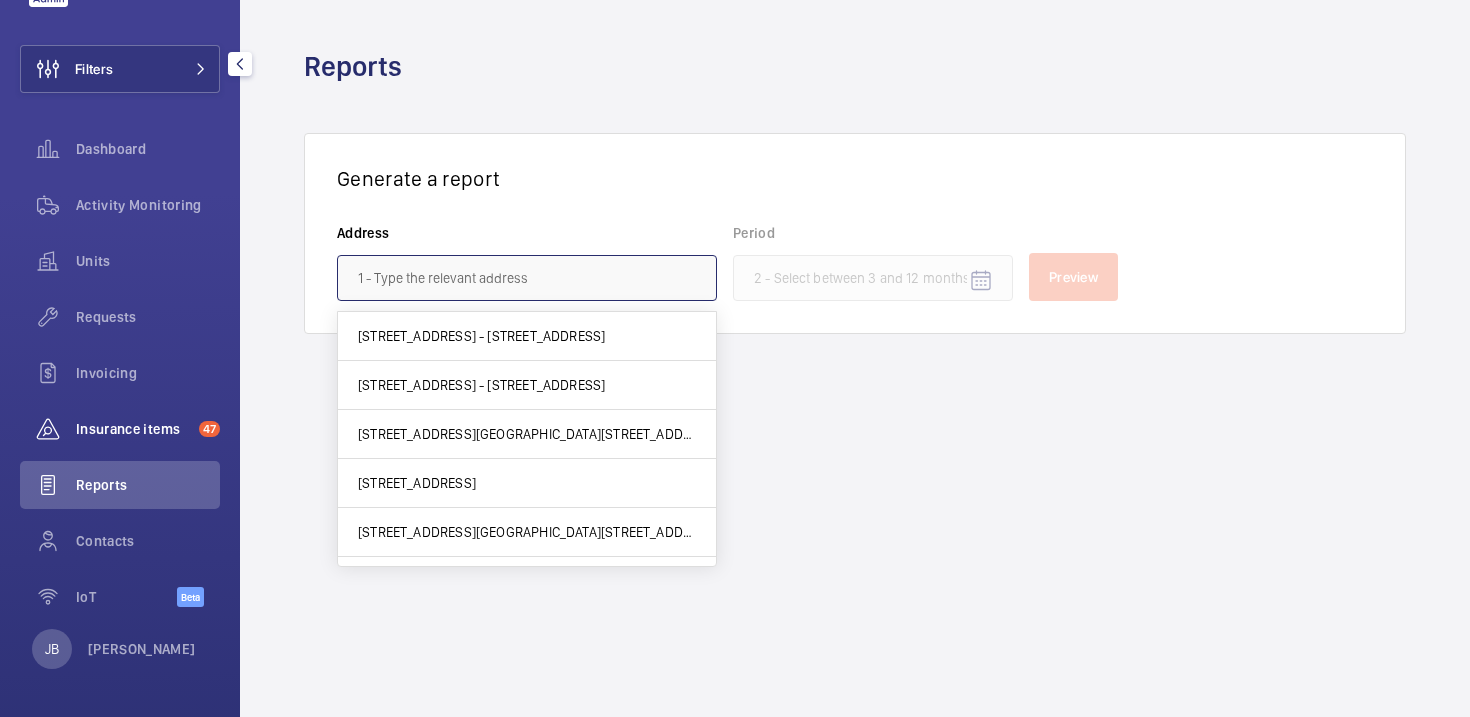 scroll, scrollTop: 82, scrollLeft: 0, axis: vertical 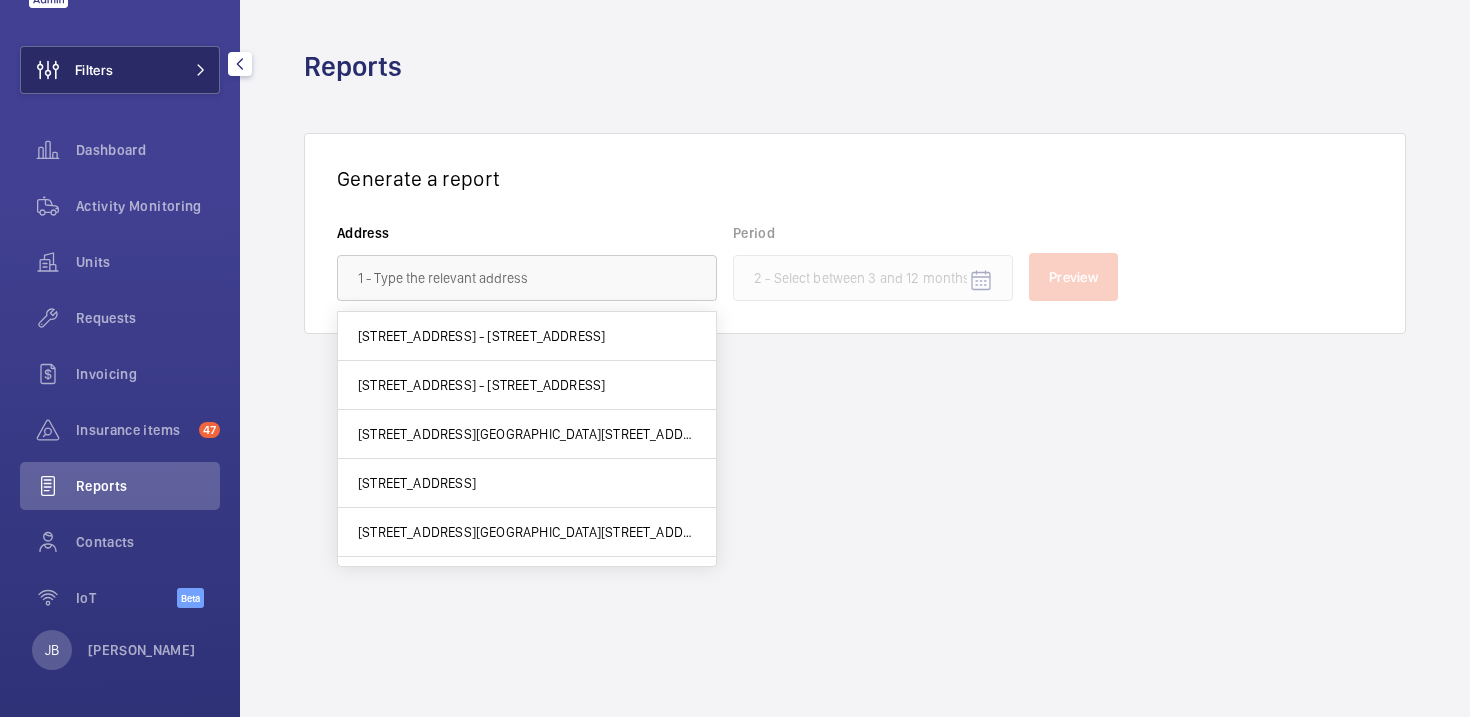 click on "Filters" 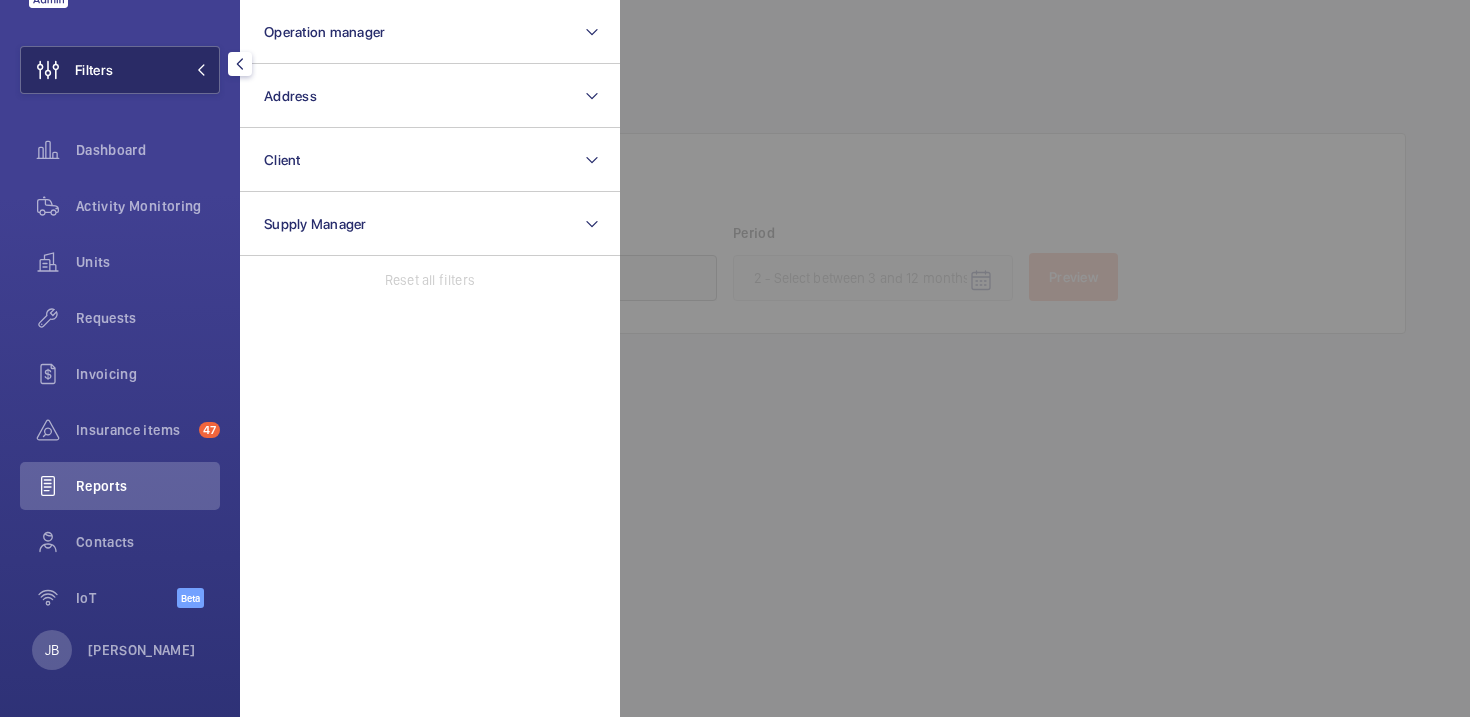 click on "Filters" 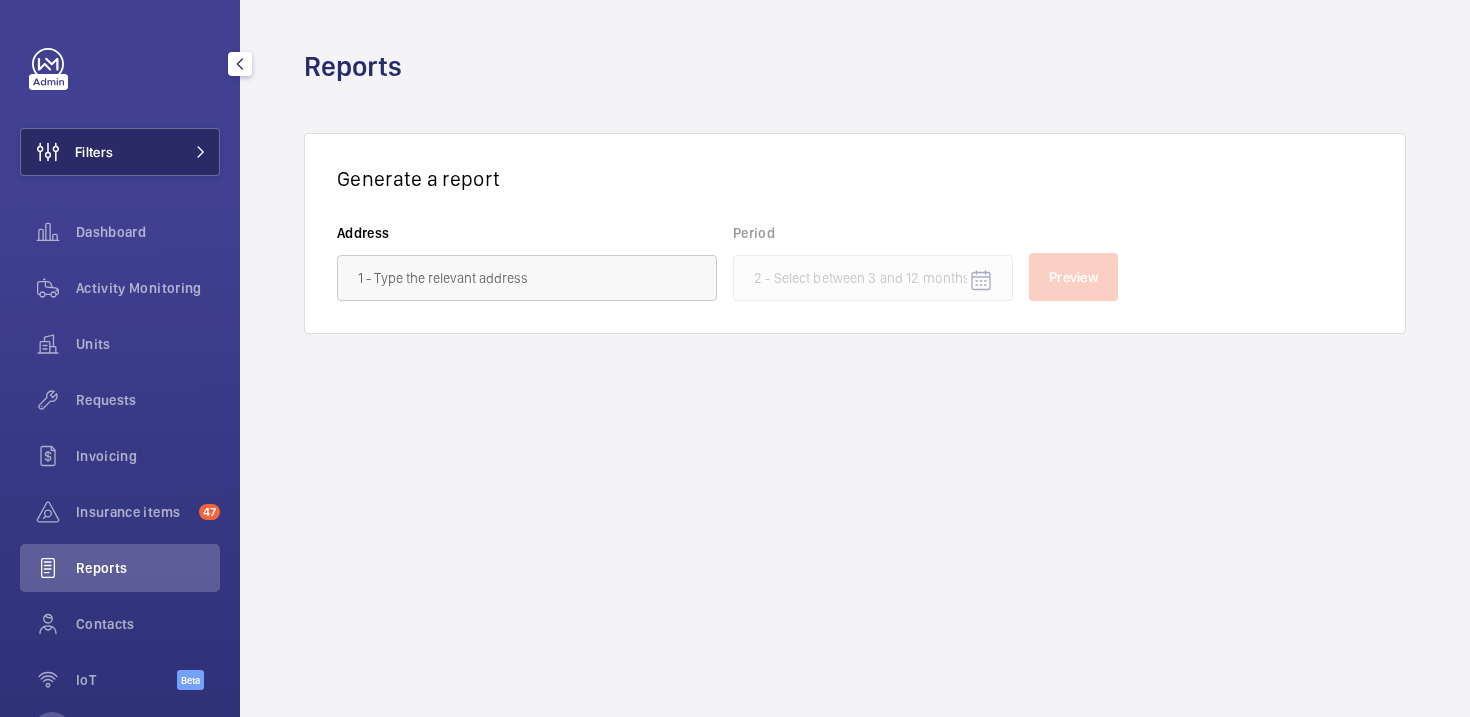 scroll, scrollTop: 12, scrollLeft: 0, axis: vertical 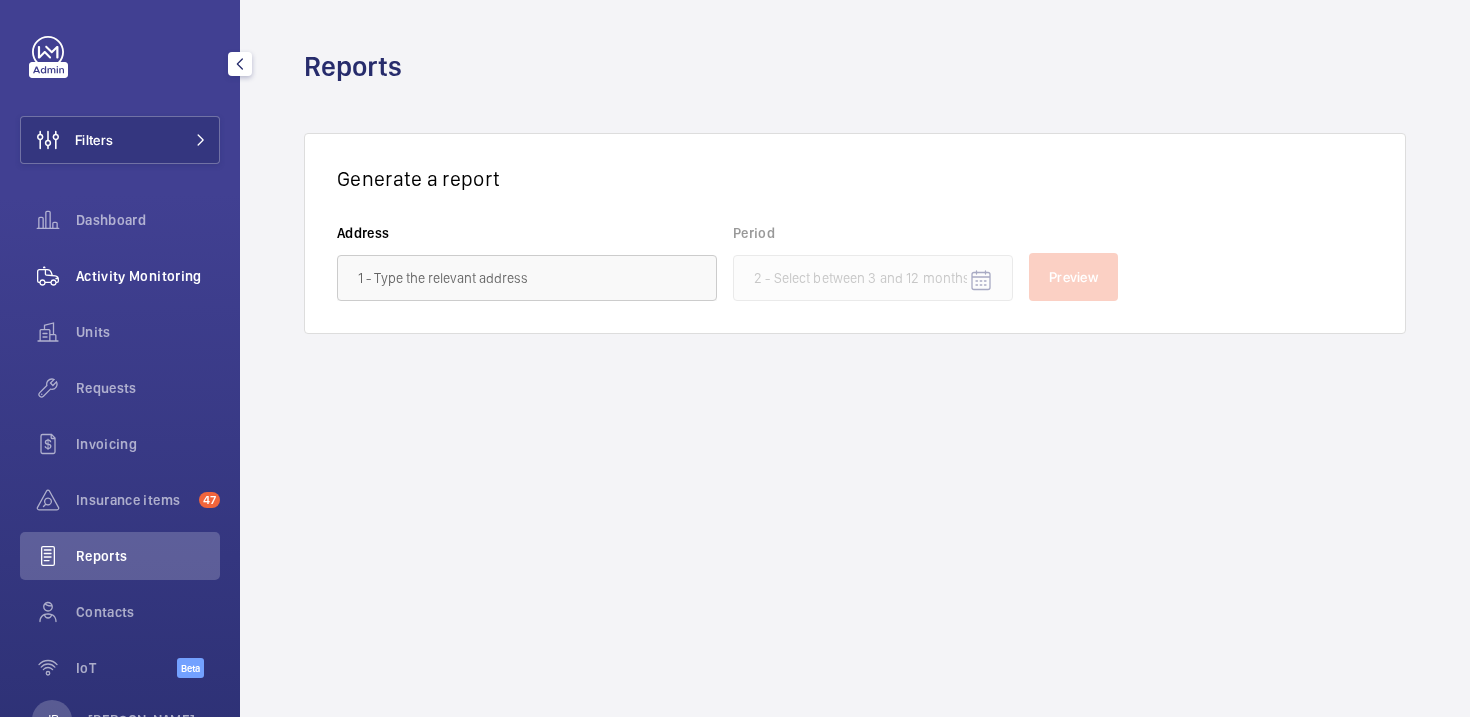click on "Activity Monitoring" 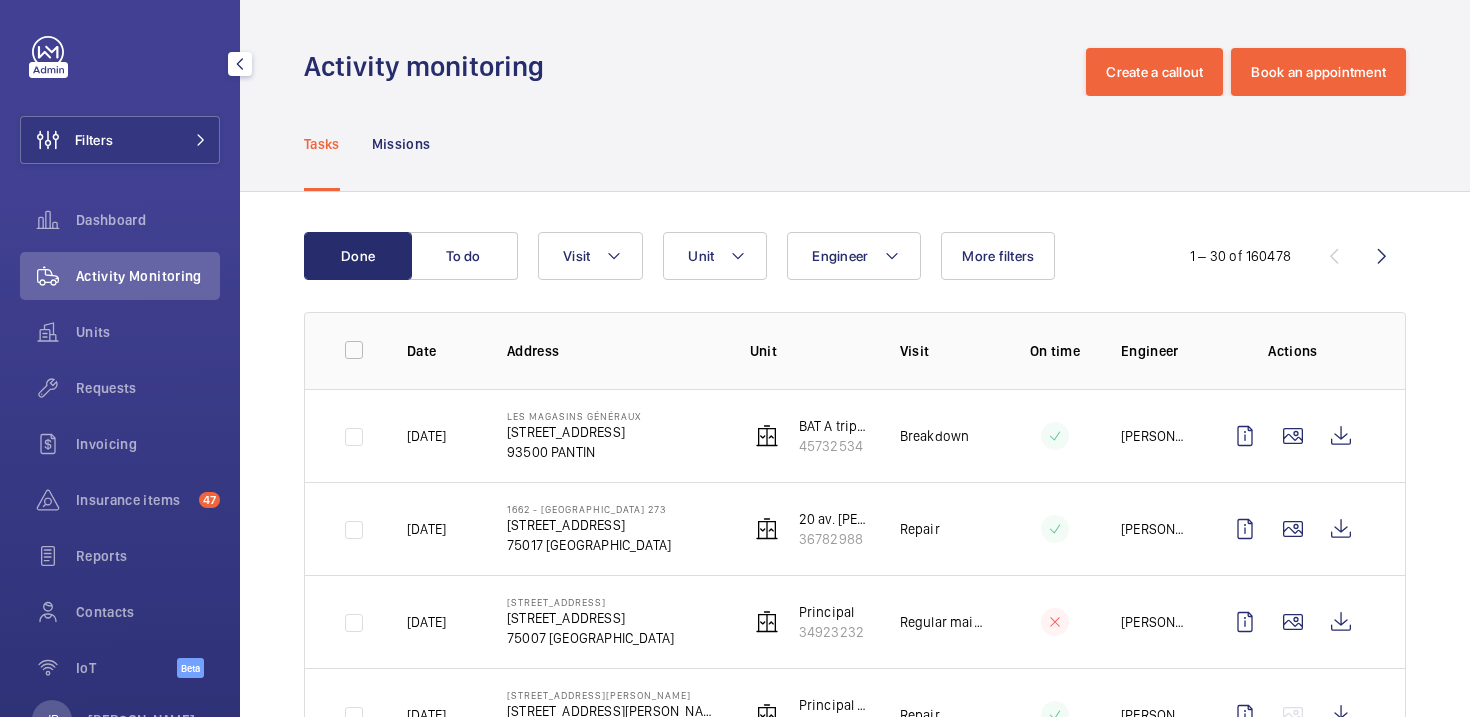 scroll, scrollTop: 83, scrollLeft: 0, axis: vertical 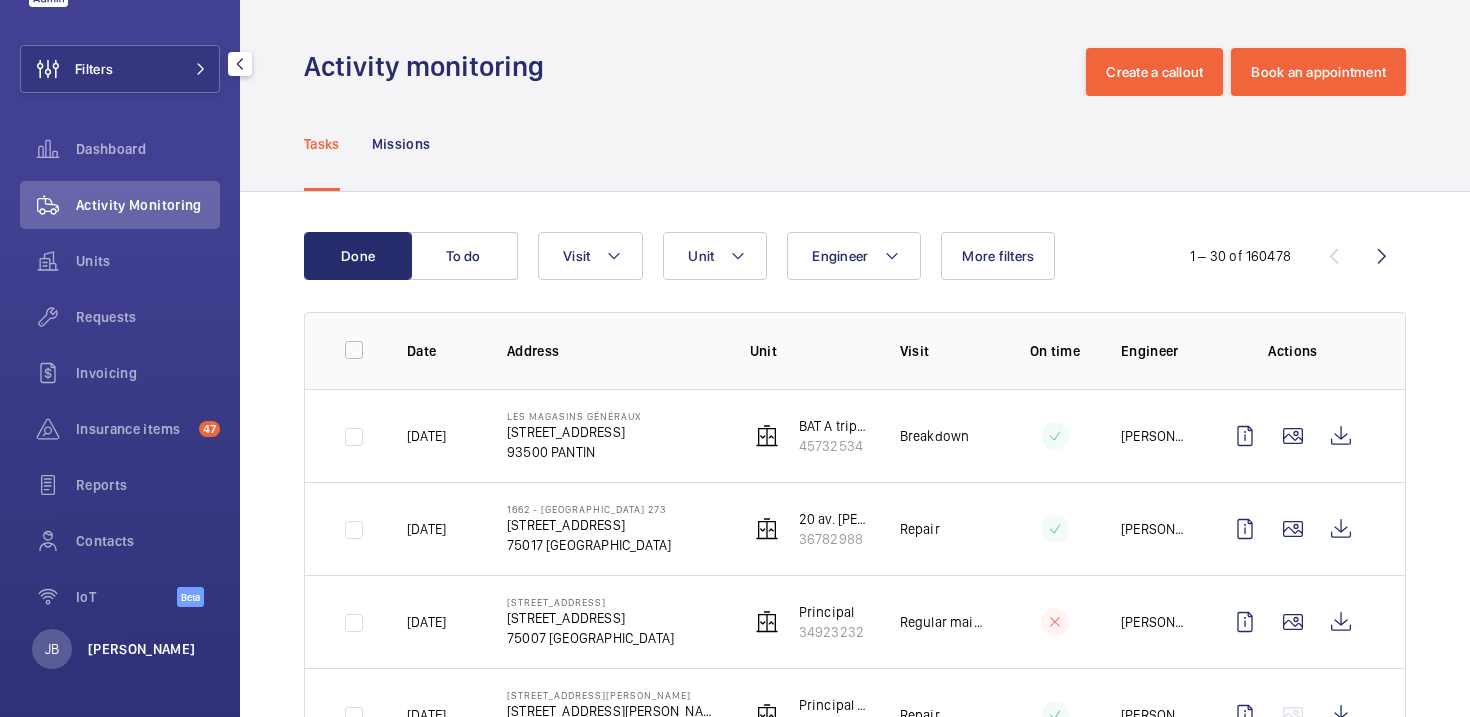 click on "[PERSON_NAME]" 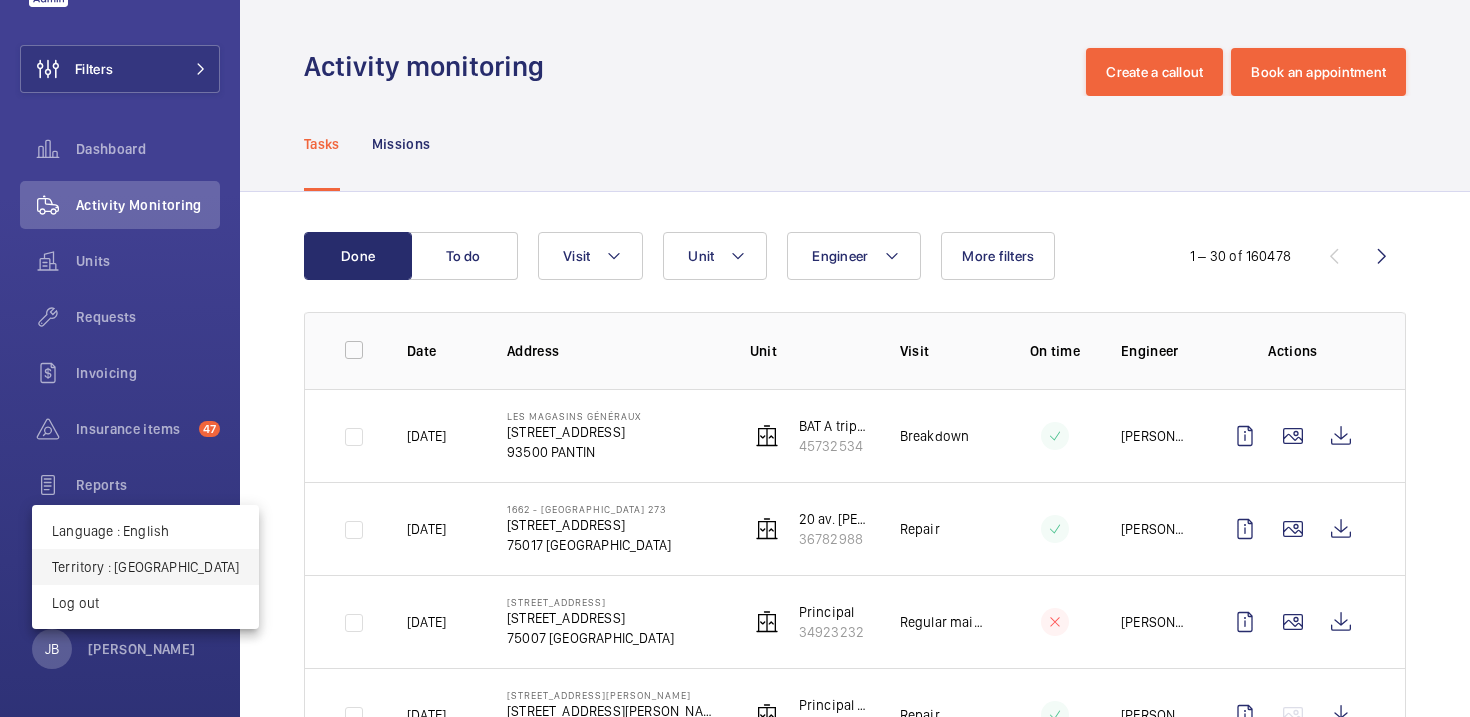 click on "Territory : France" at bounding box center [145, 567] 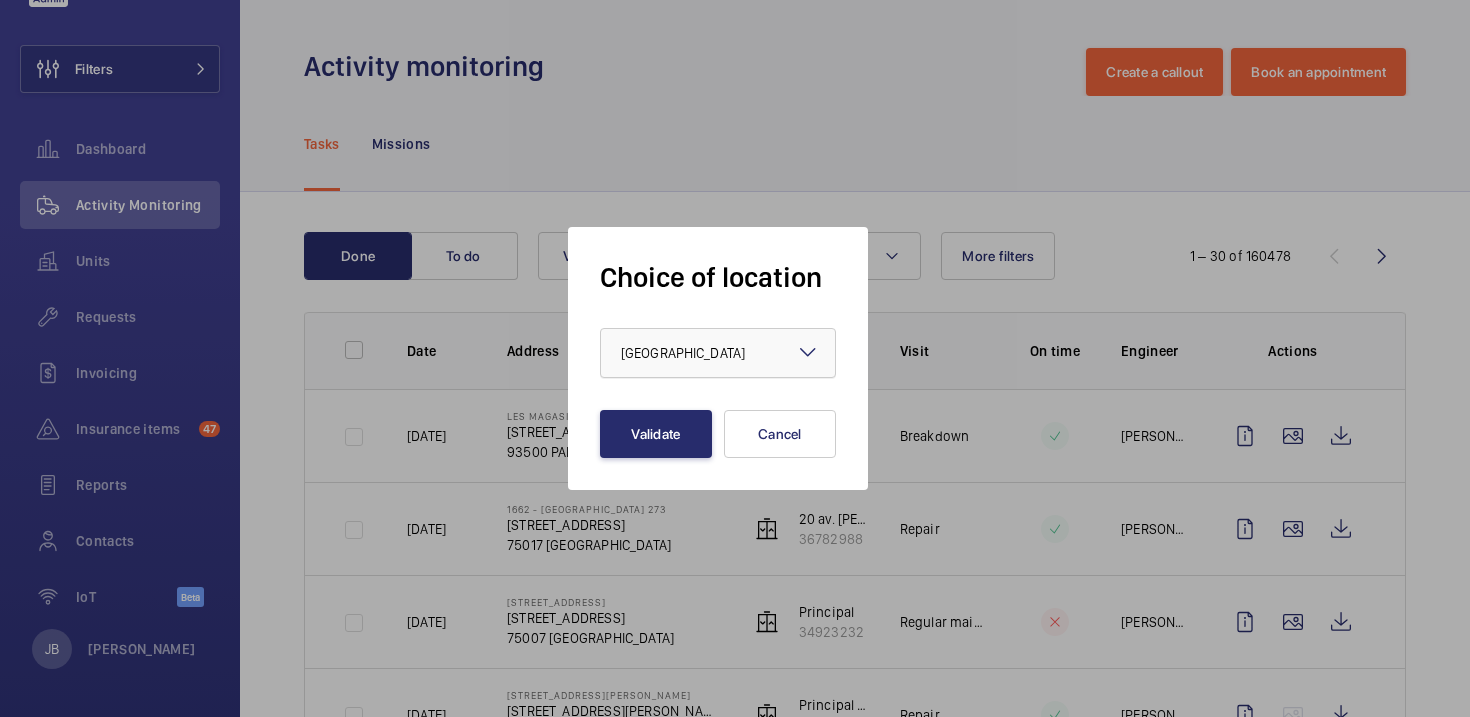 click on "× France" at bounding box center (708, 353) 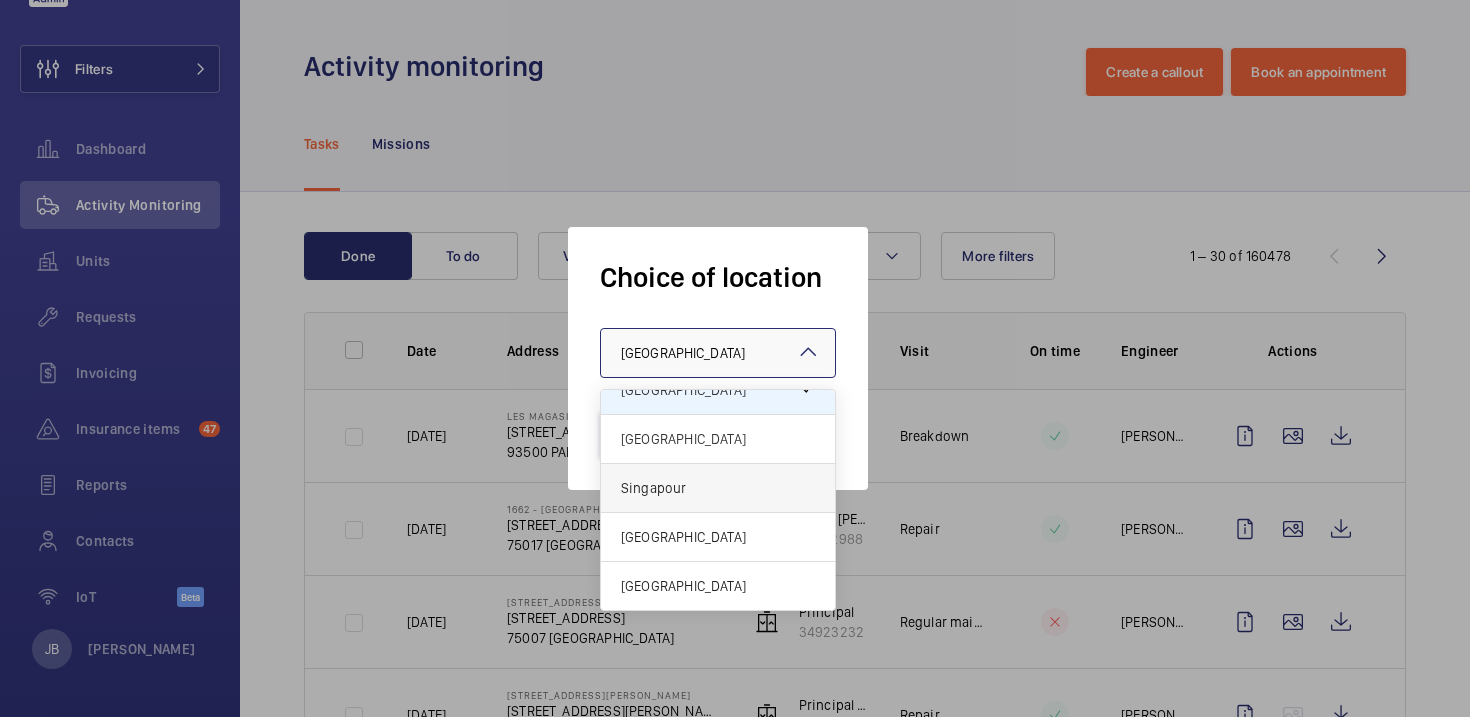 scroll, scrollTop: 0, scrollLeft: 0, axis: both 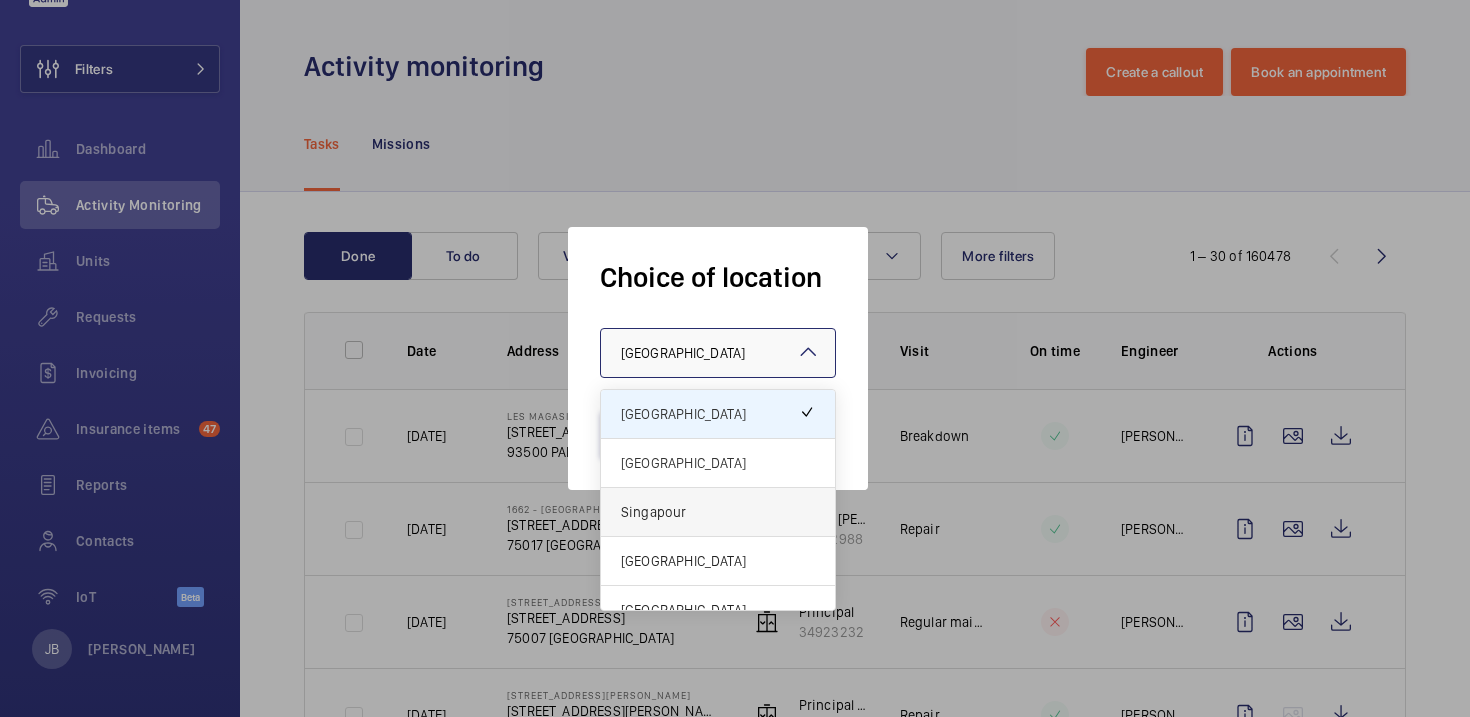 click on "[GEOGRAPHIC_DATA]" at bounding box center [718, 463] 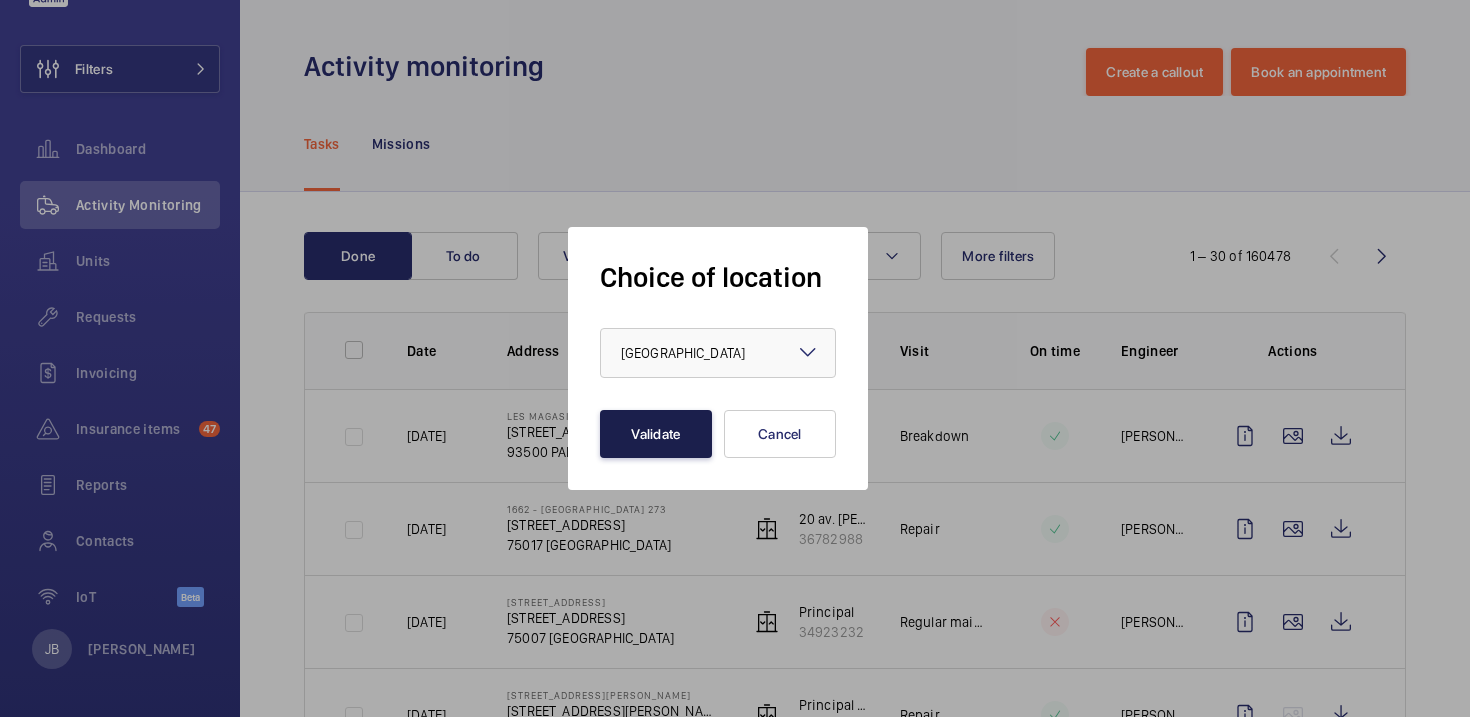 click on "Validate" at bounding box center [656, 434] 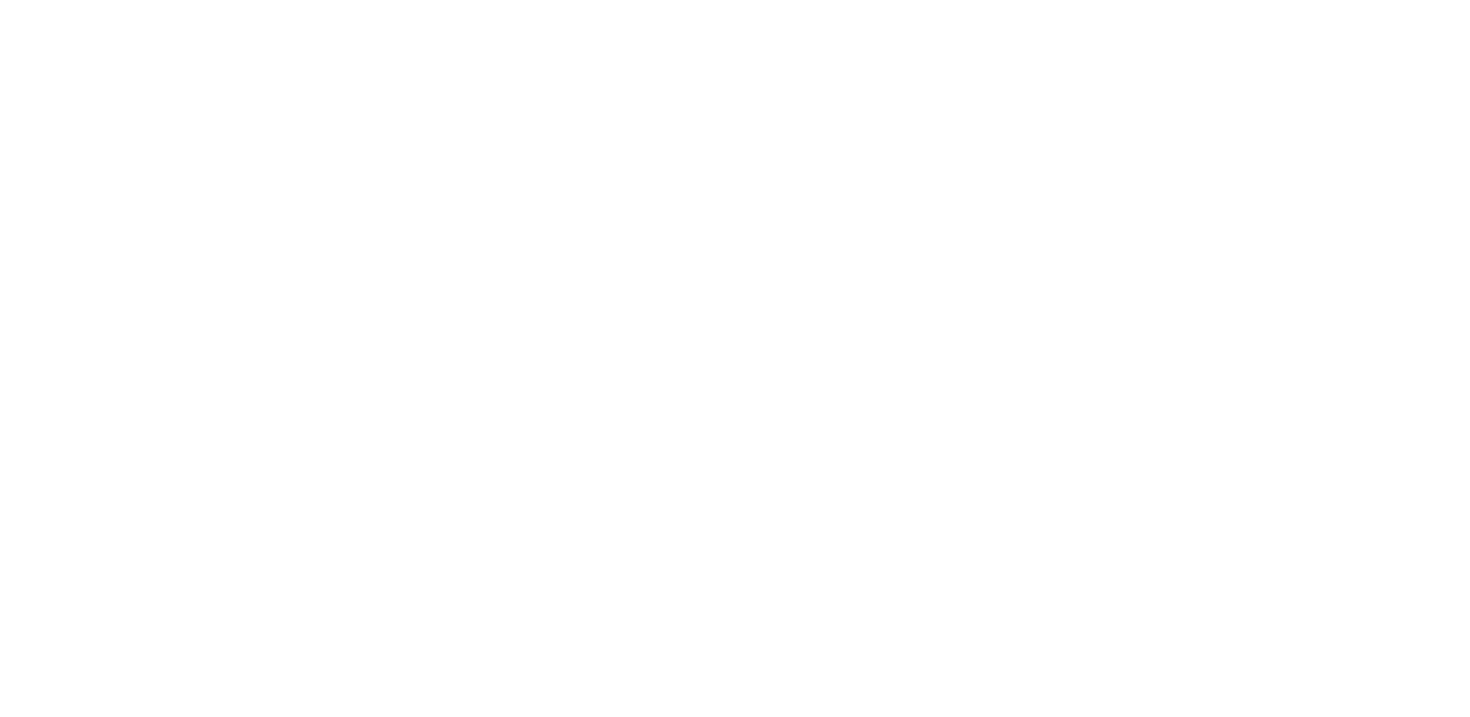 scroll, scrollTop: 0, scrollLeft: 0, axis: both 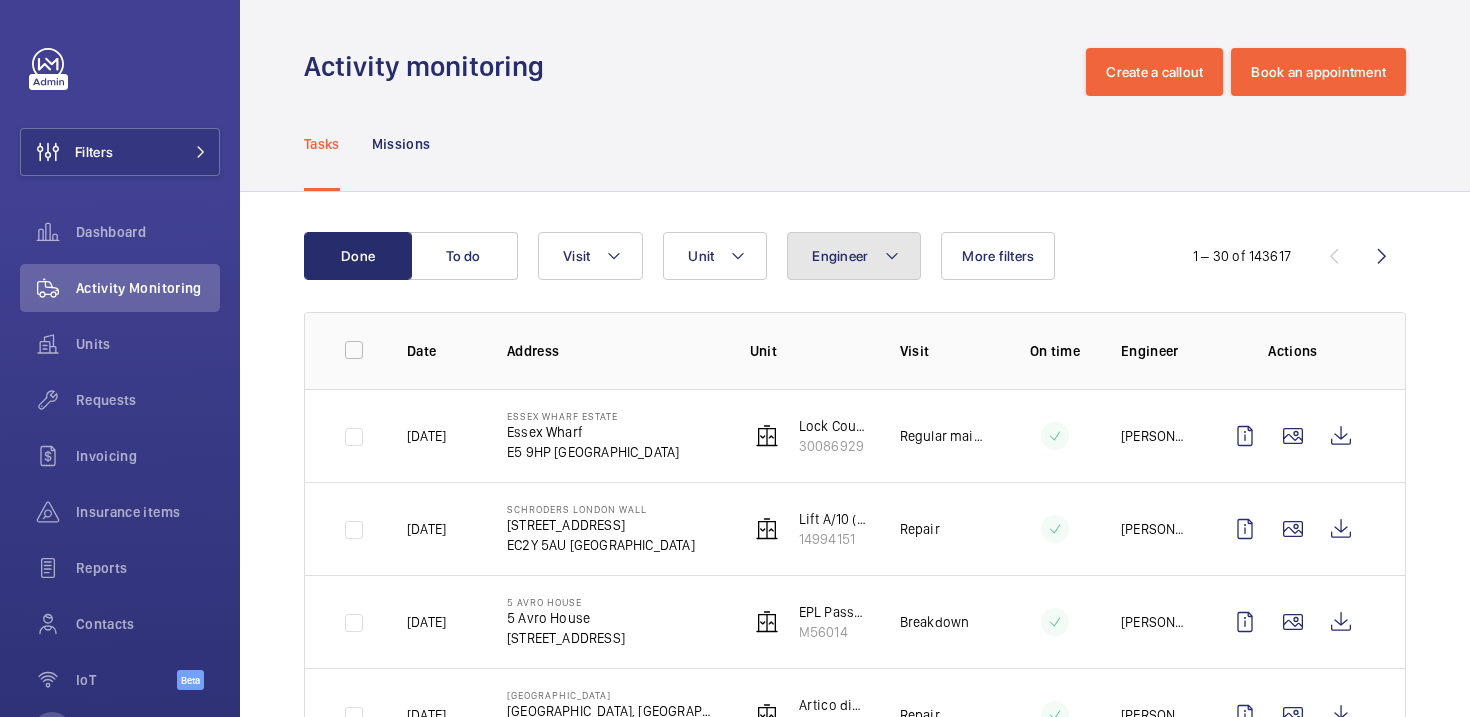click on "Engineer" 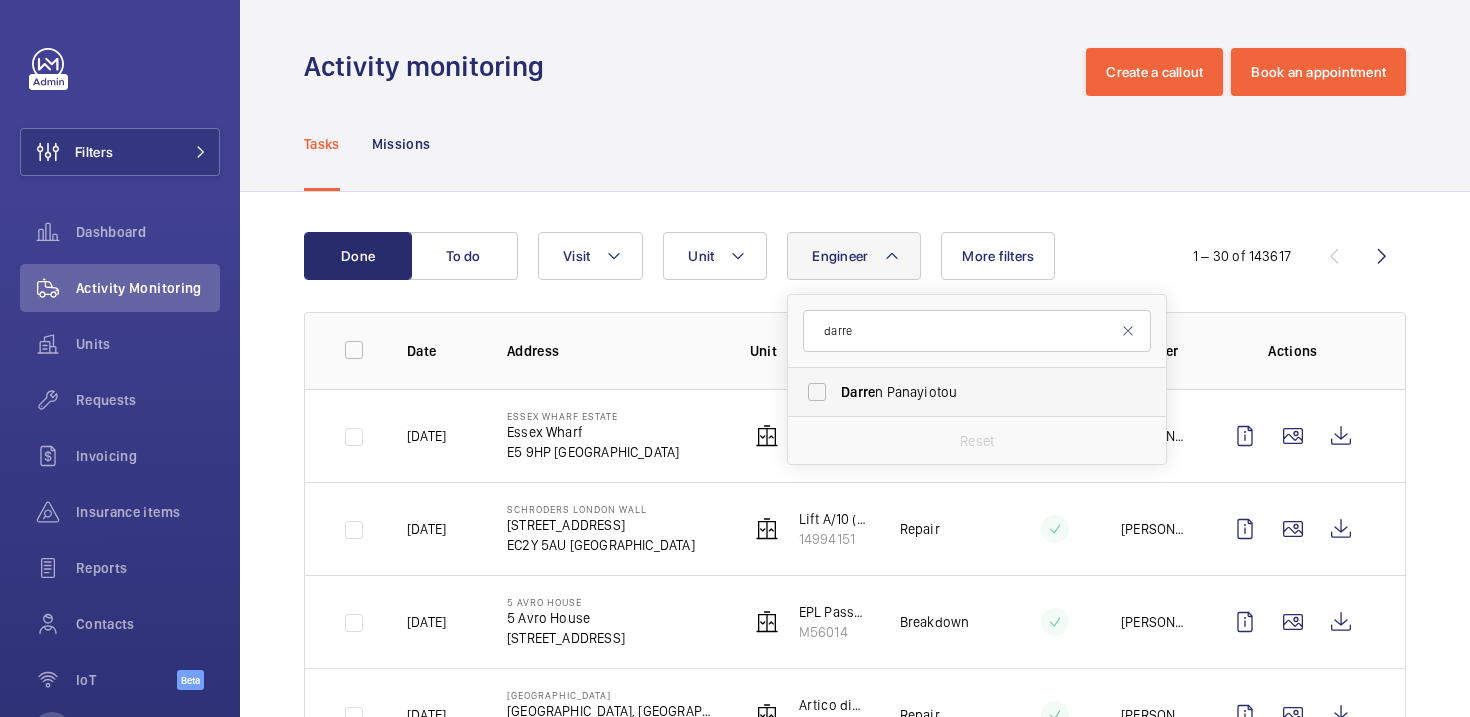 type on "darre" 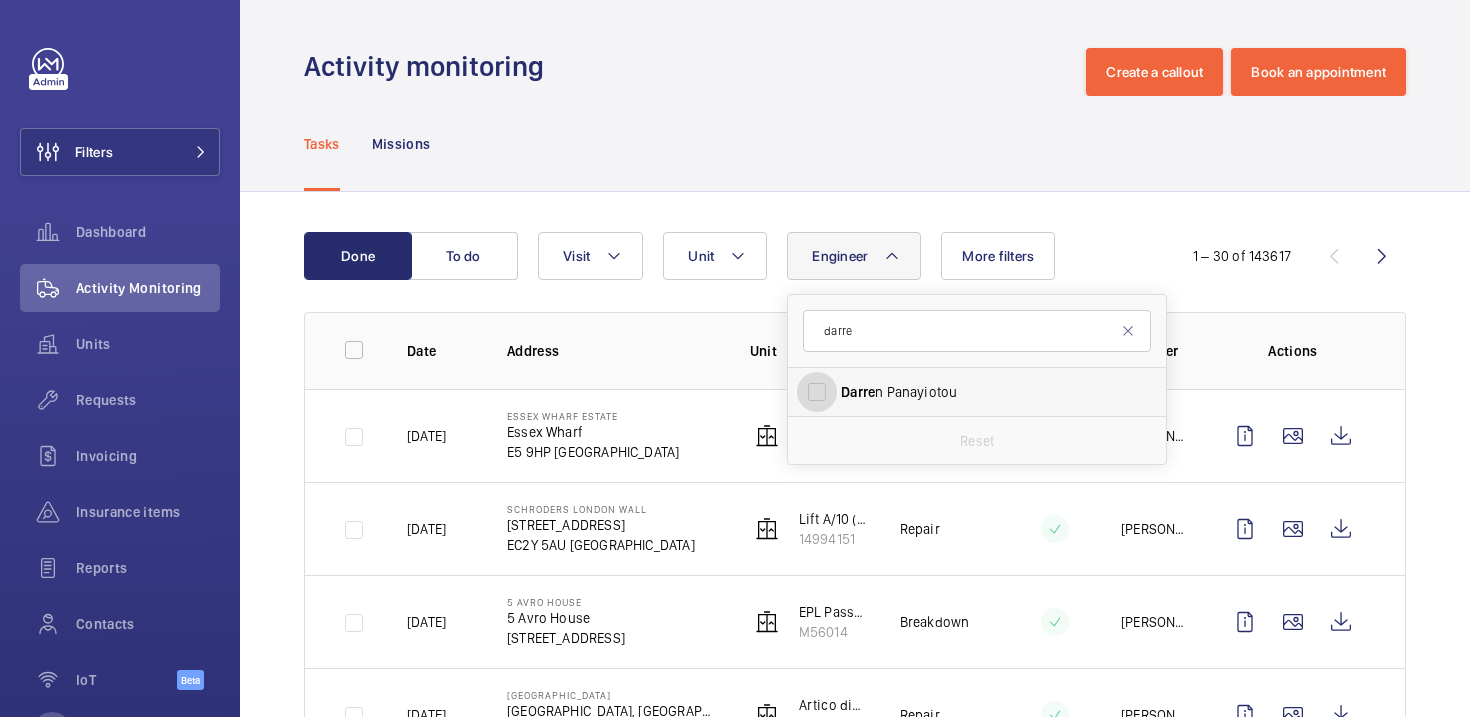 click on "[PERSON_NAME]" at bounding box center (817, 392) 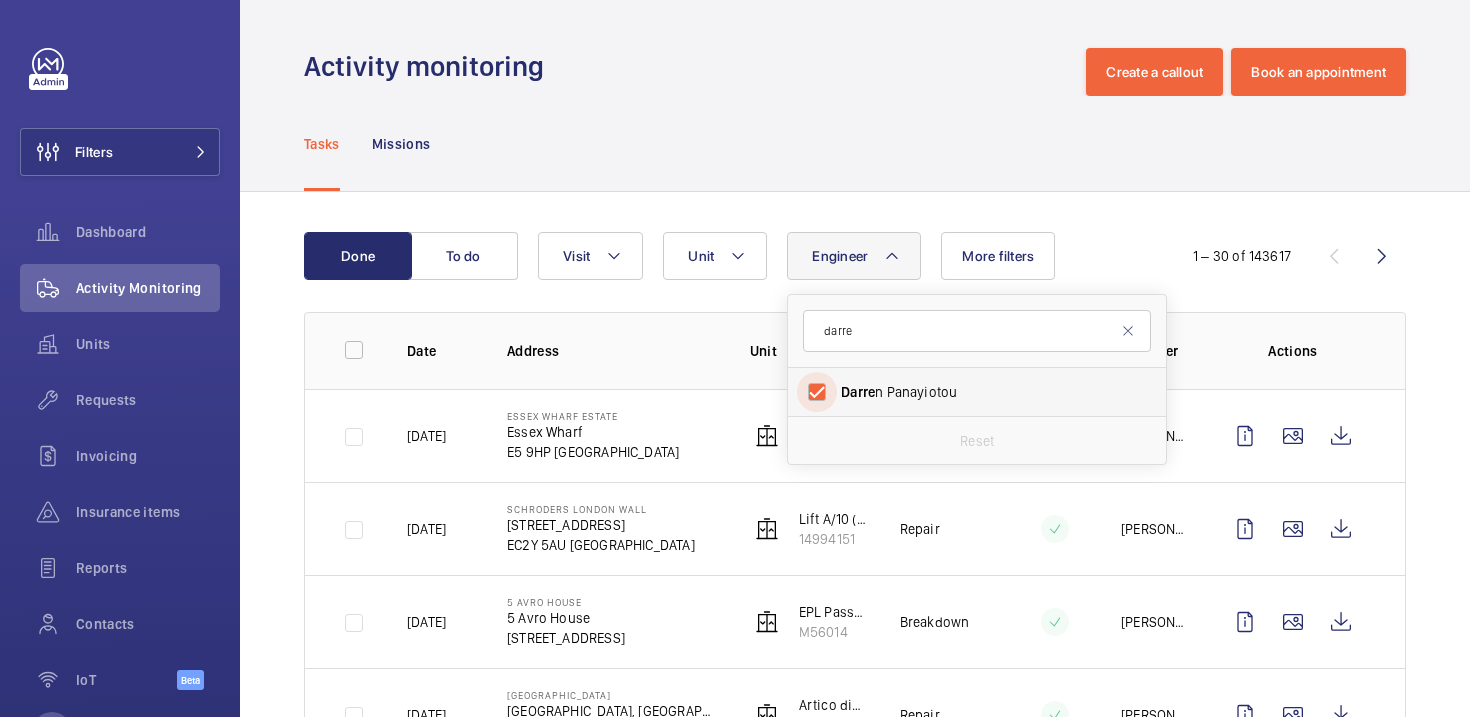 checkbox on "true" 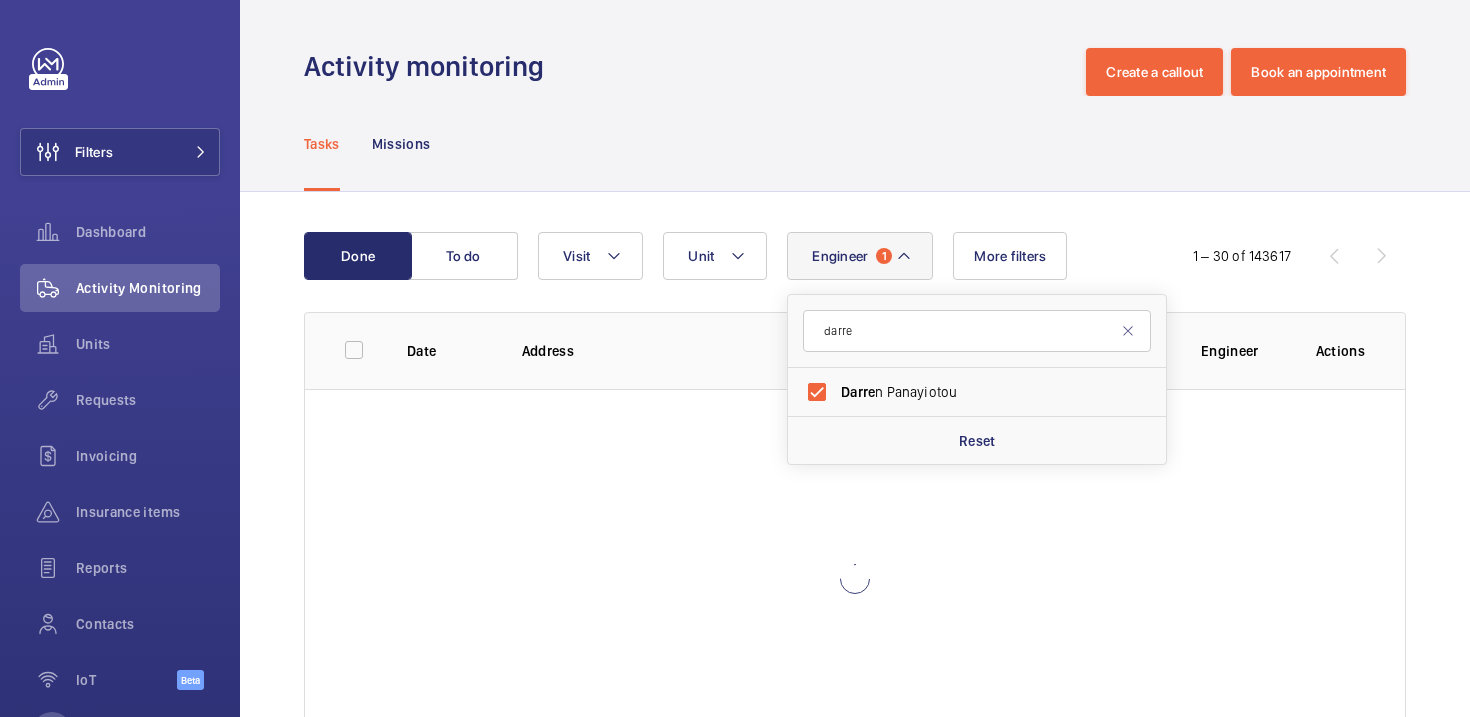 click on "Done To do Engineer 1 darre [PERSON_NAME] Reset Unit Visit More filters  1 – 30 of 143617  Date Address Unit Visit On time Engineer Actions" 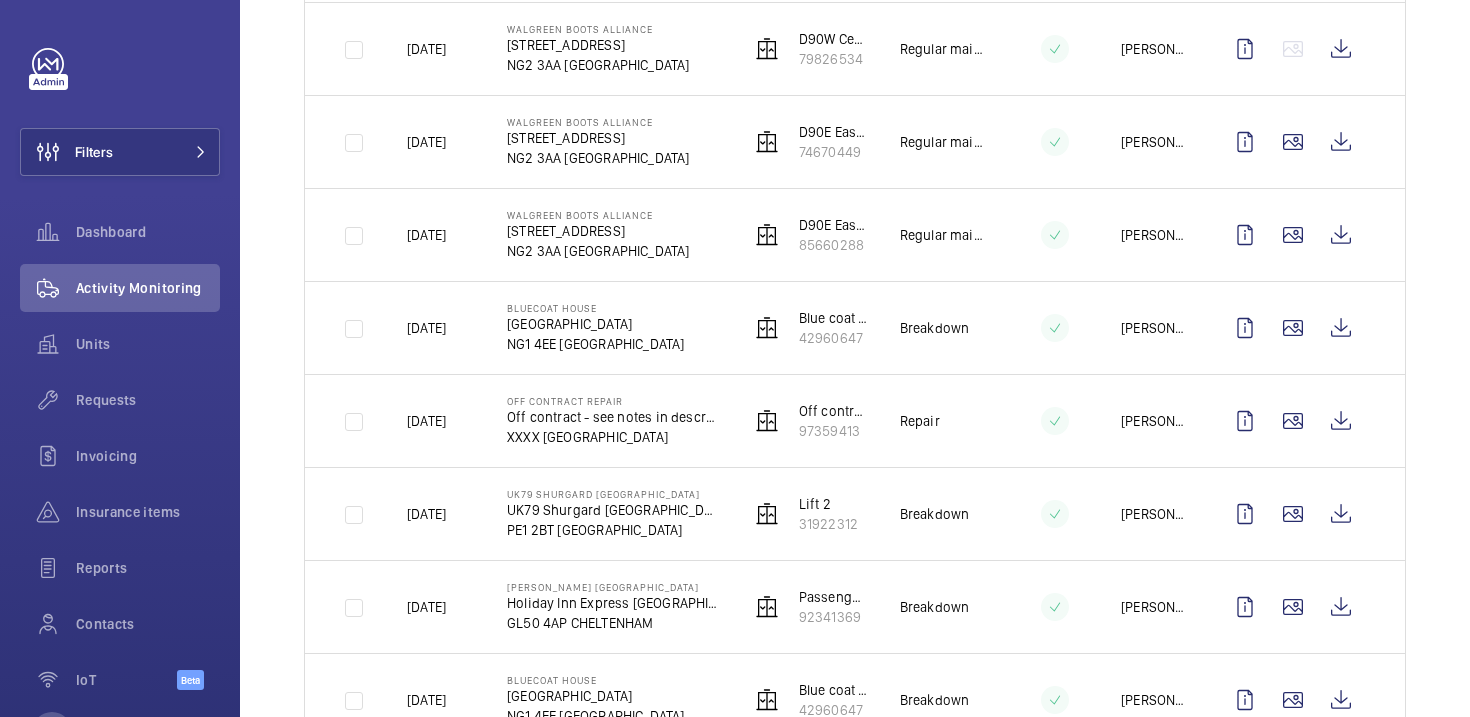 scroll, scrollTop: 674, scrollLeft: 0, axis: vertical 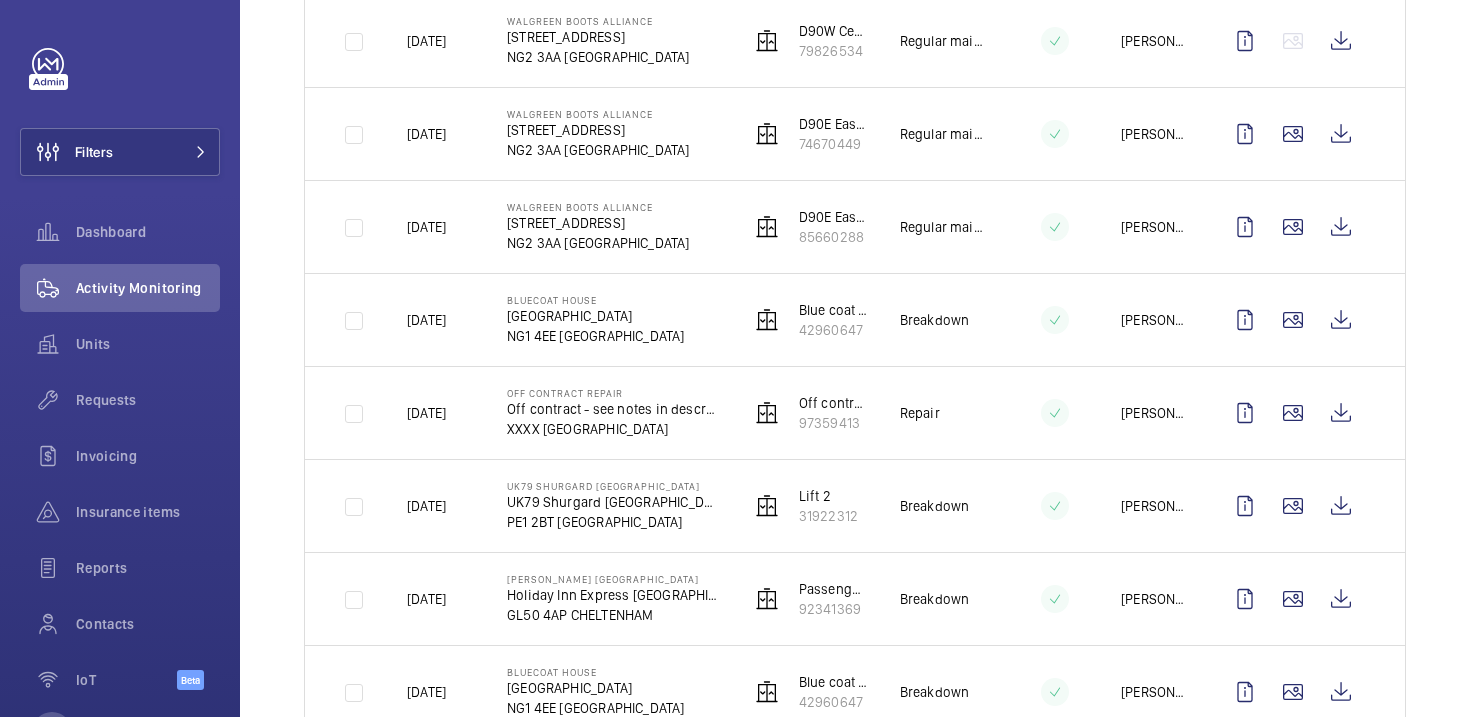 click on "XXXX [GEOGRAPHIC_DATA]" 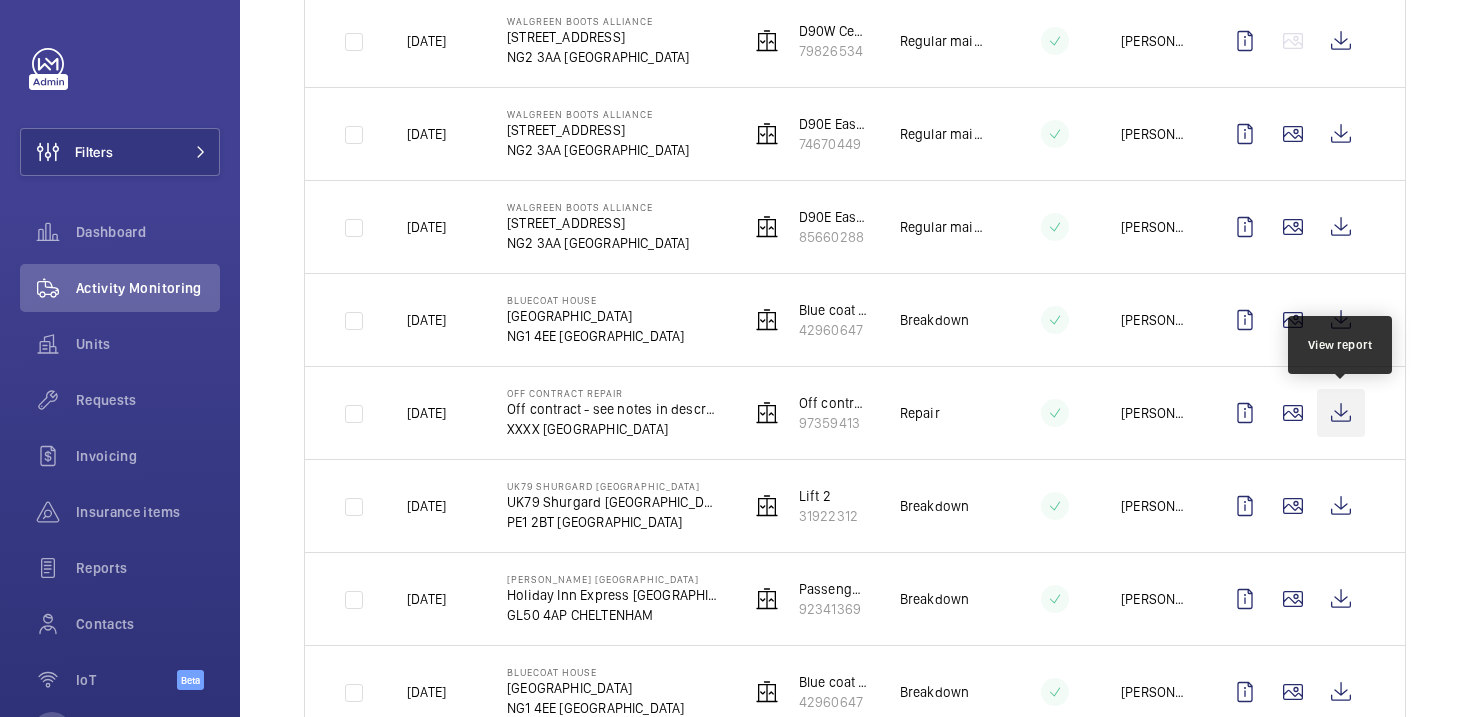 click 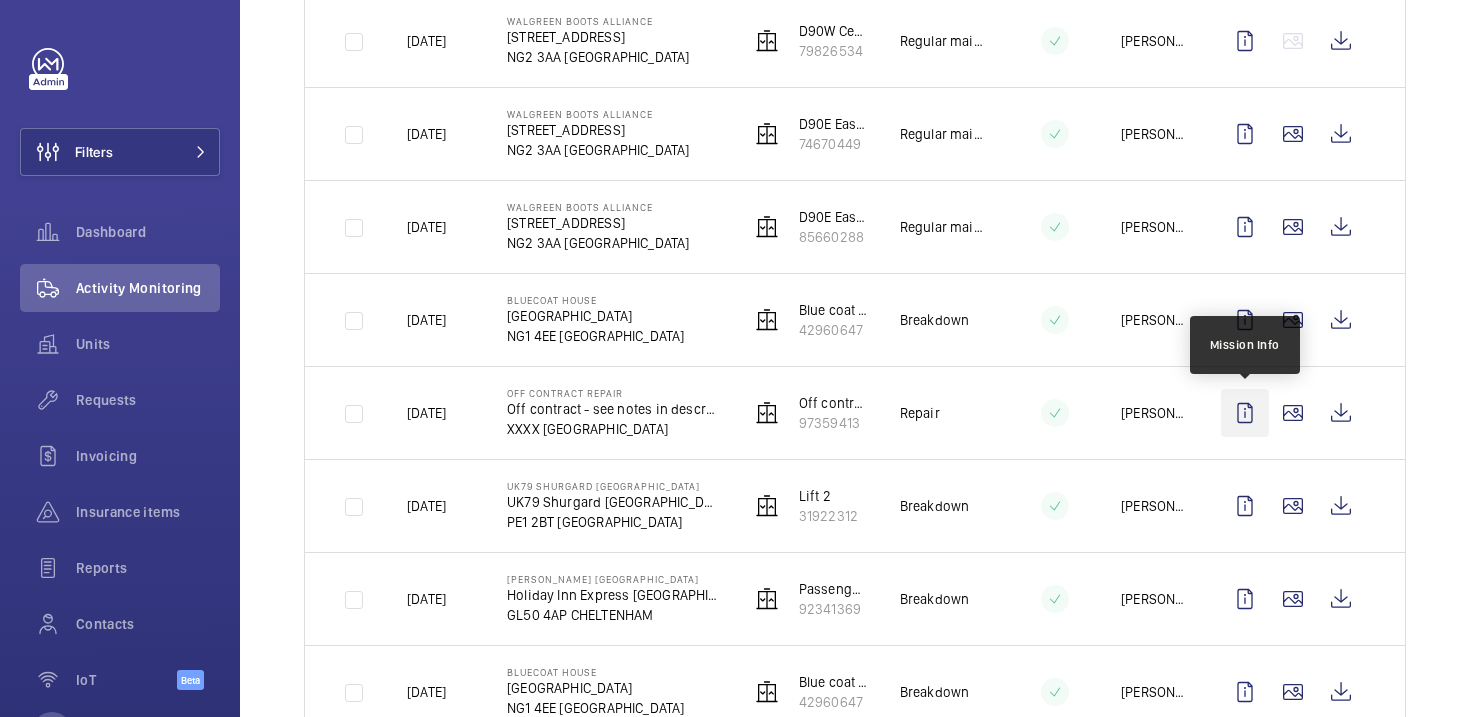 click 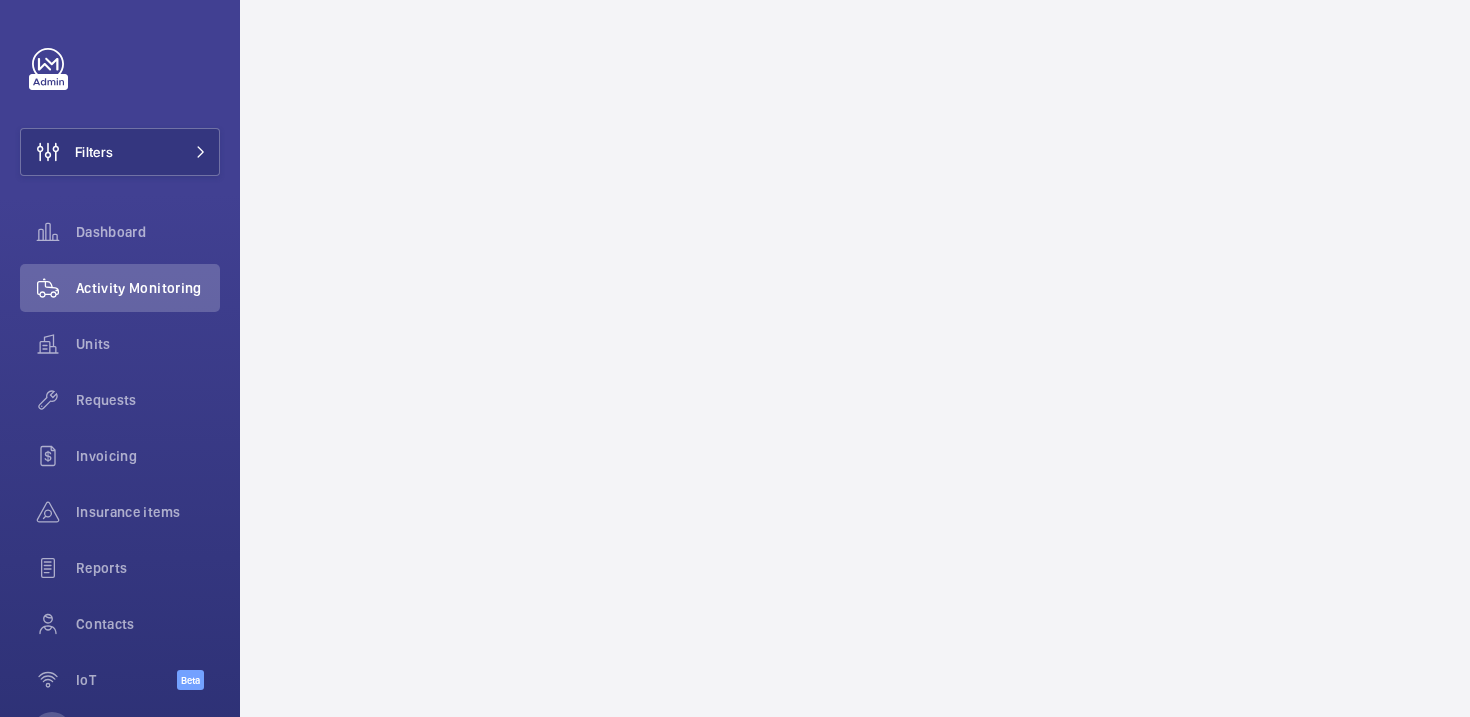 scroll, scrollTop: 0, scrollLeft: 0, axis: both 